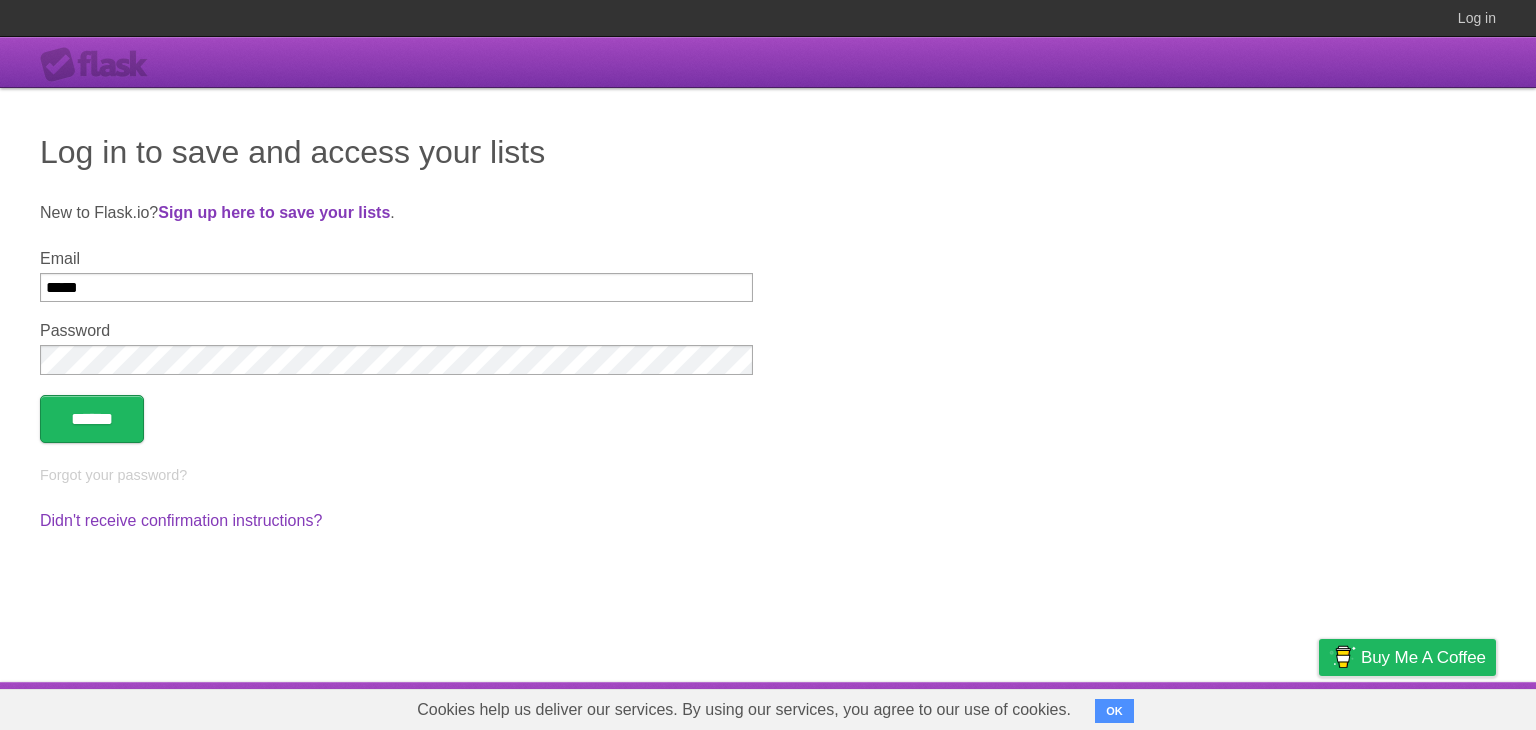scroll, scrollTop: 0, scrollLeft: 0, axis: both 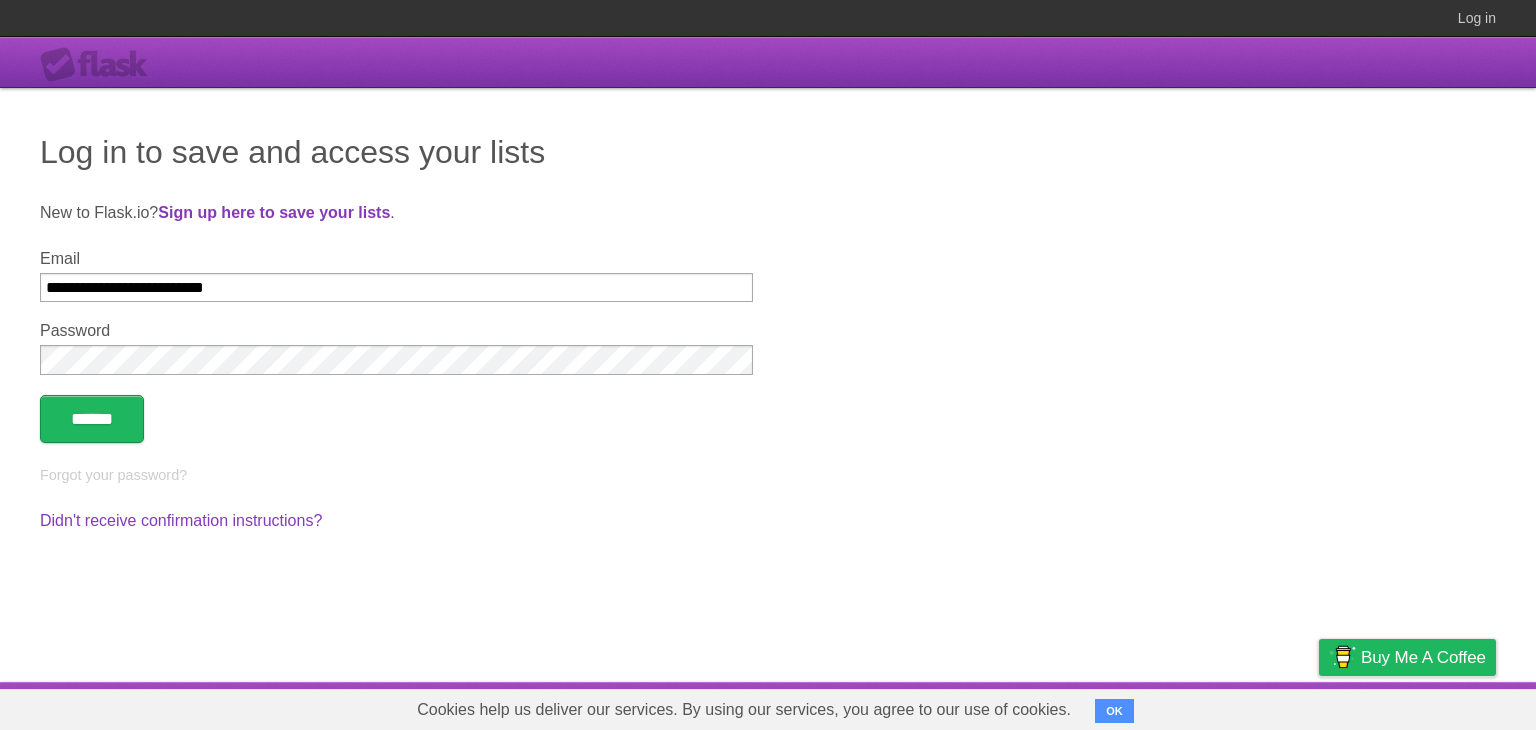 type on "**********" 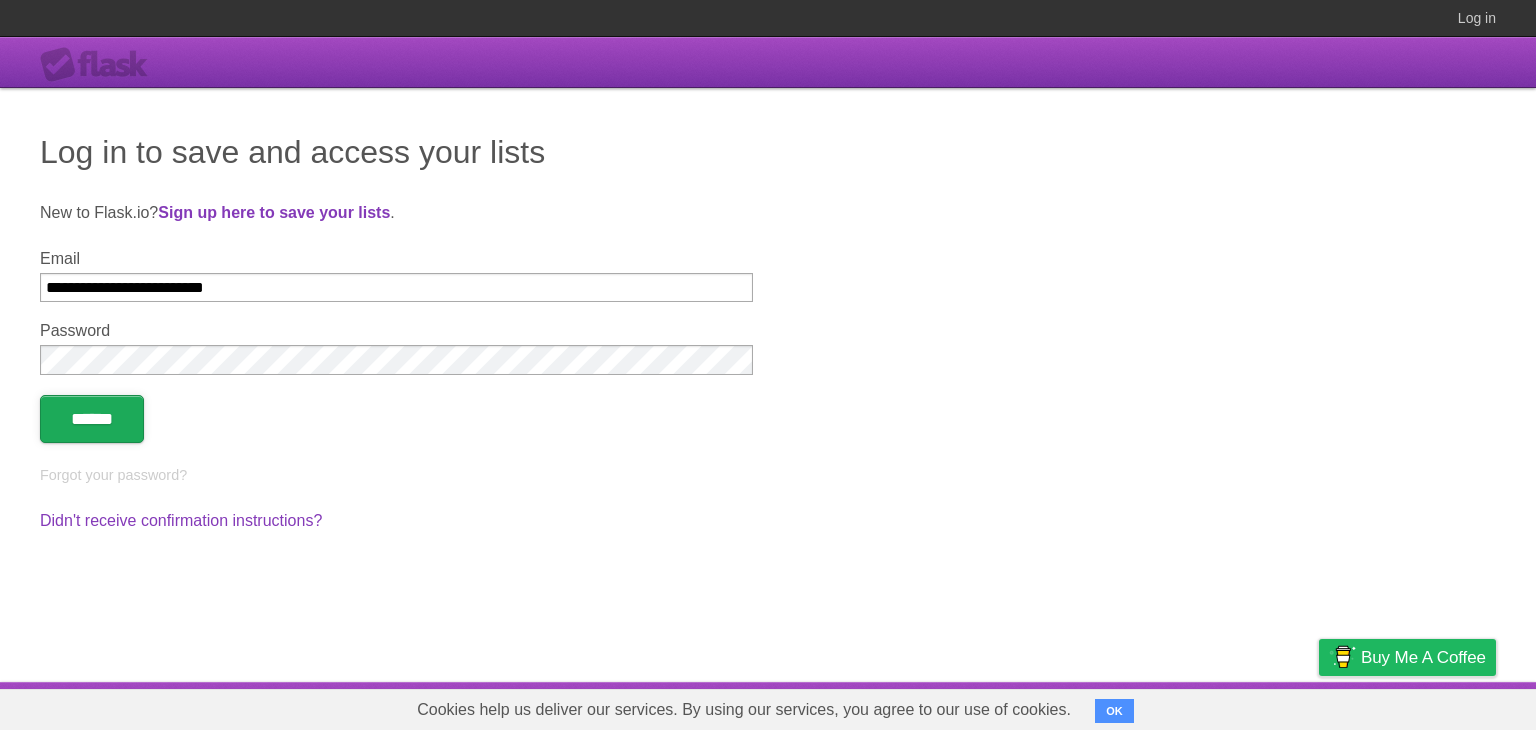 click on "******" at bounding box center [92, 419] 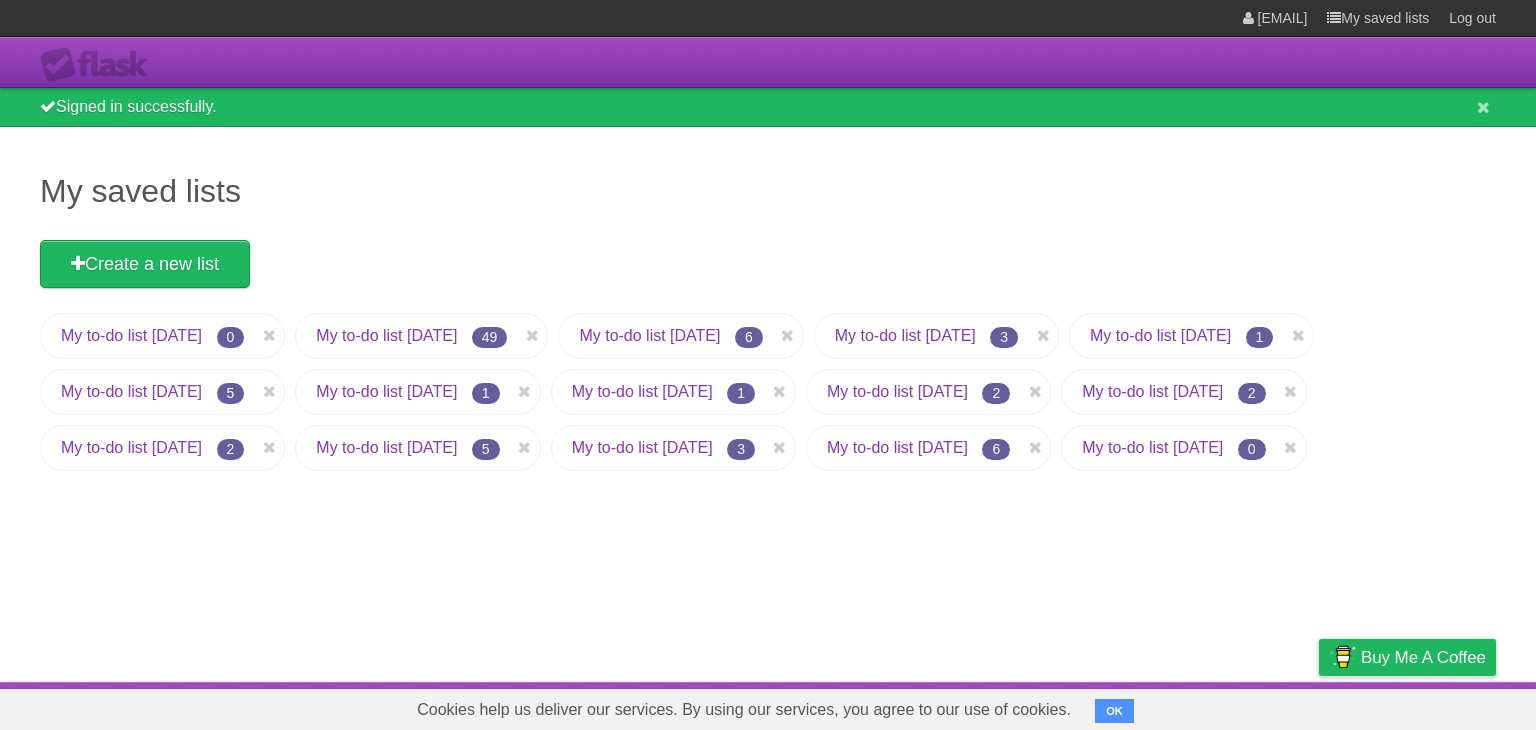 scroll, scrollTop: 0, scrollLeft: 0, axis: both 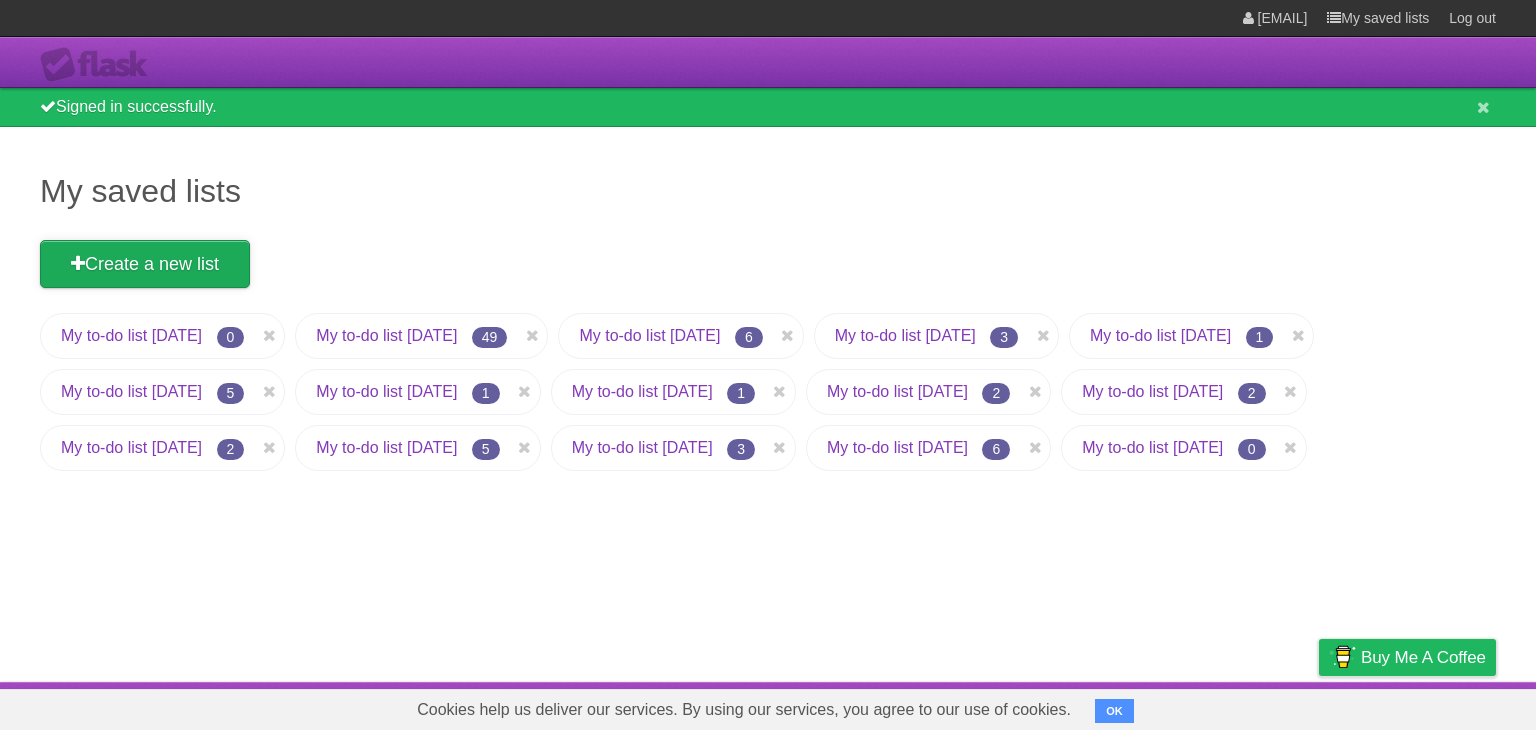 click on "Create a new list" at bounding box center [145, 264] 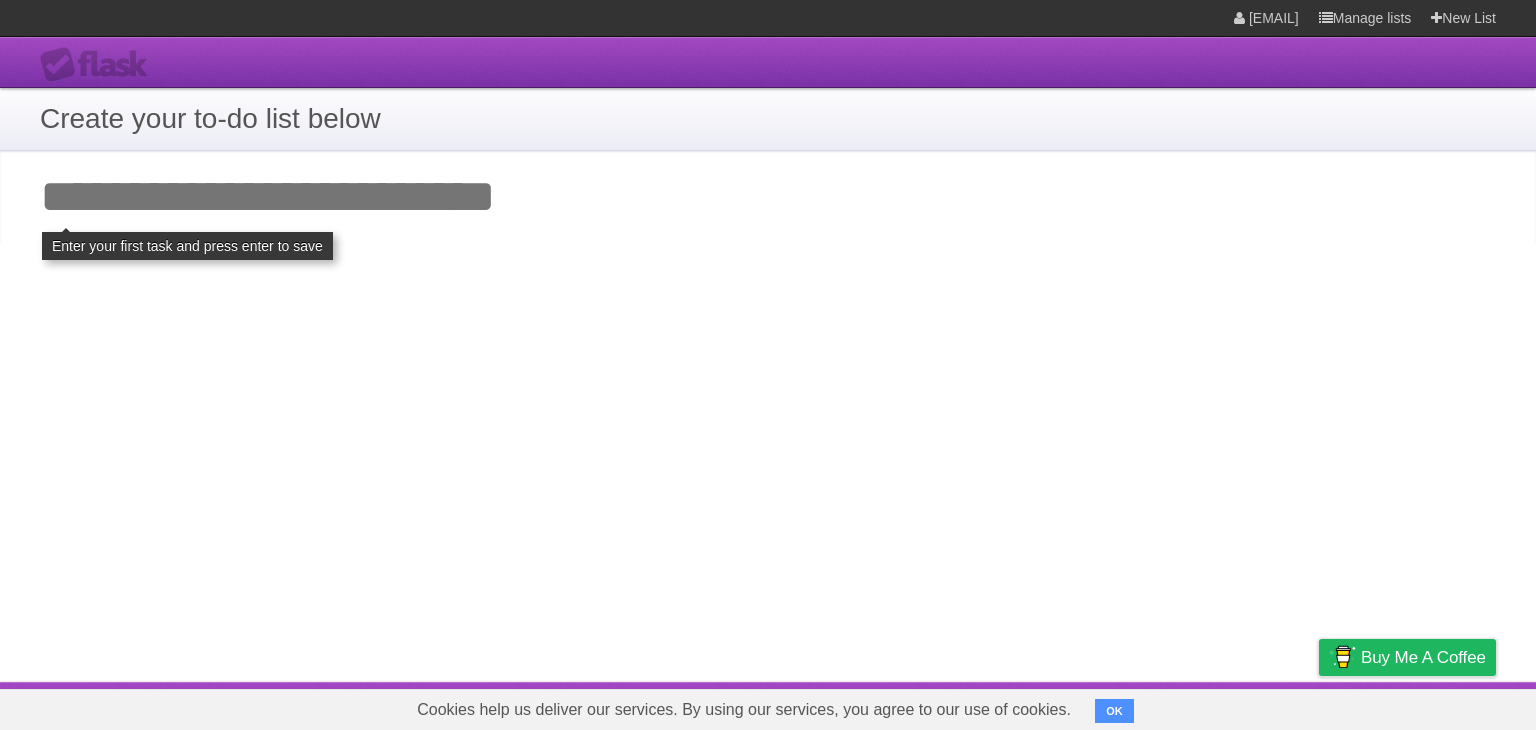paste on "[REDACTED]" 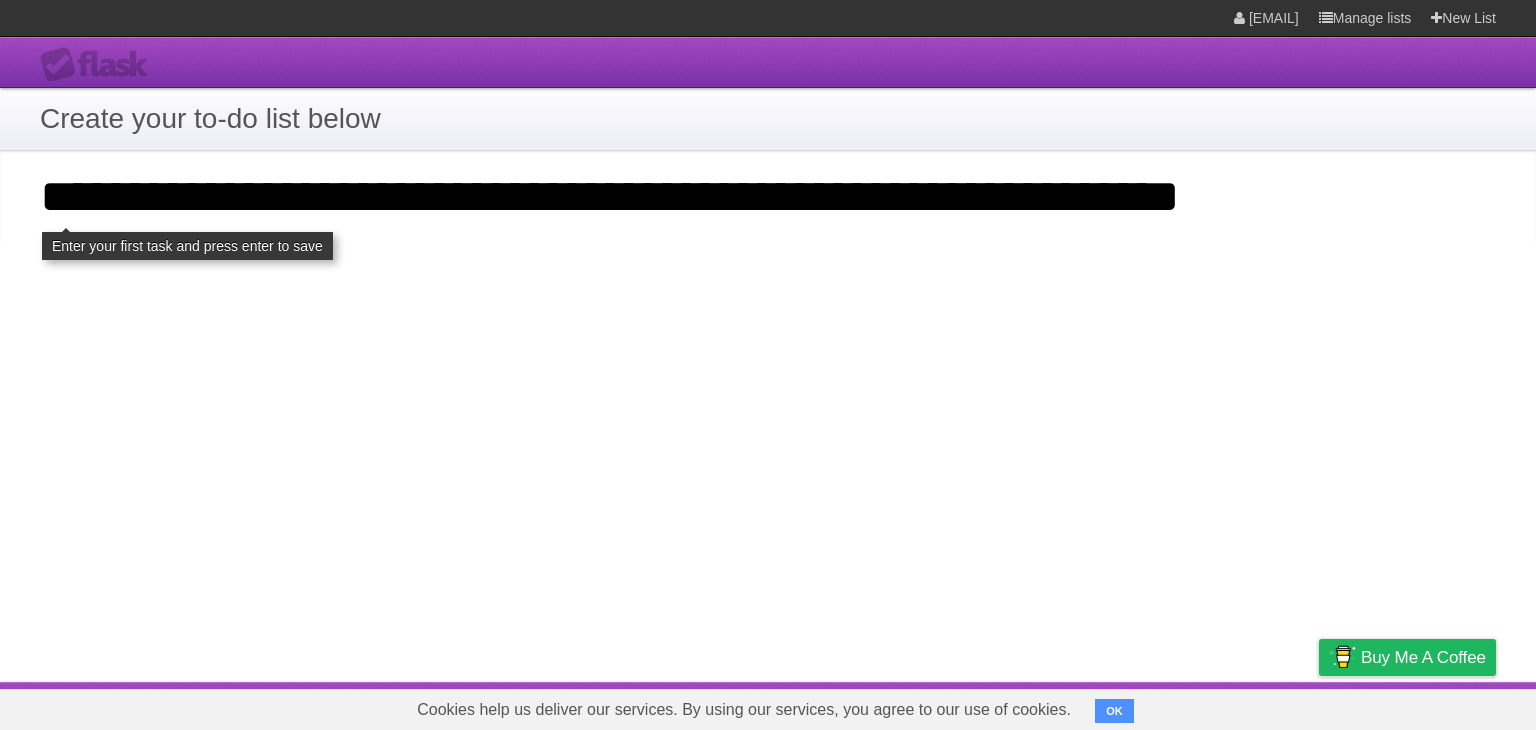 type on "[REDACTED]" 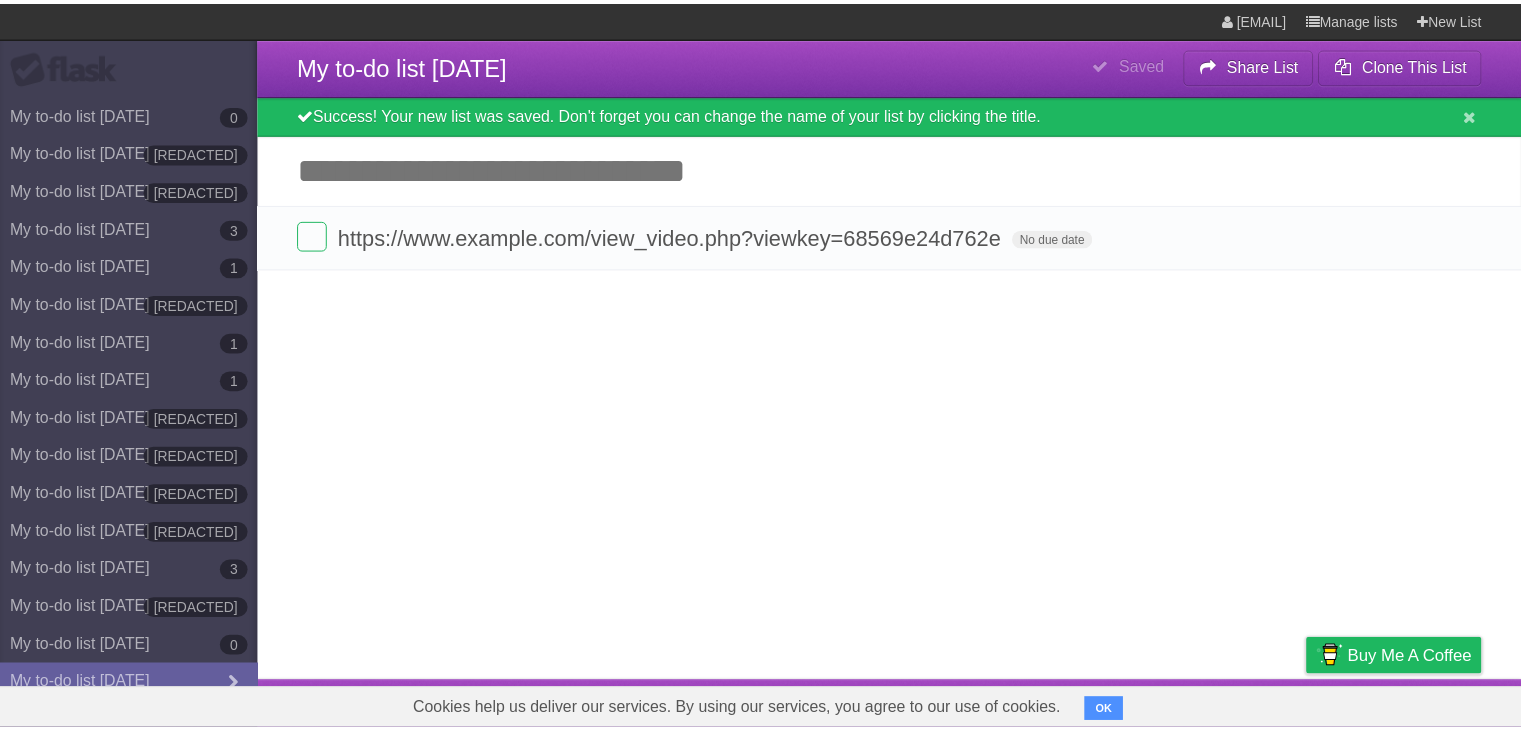 scroll, scrollTop: 0, scrollLeft: 0, axis: both 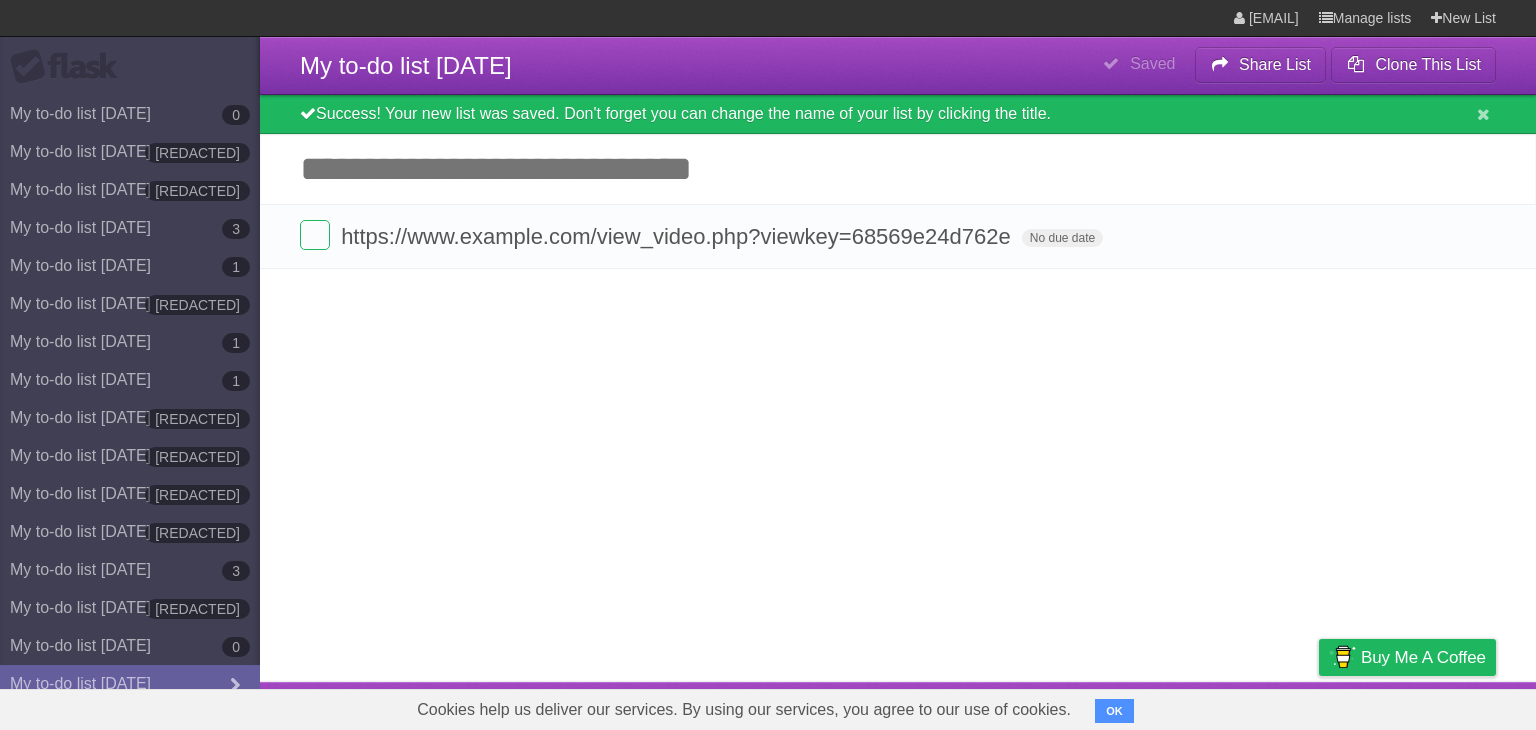 click on "Success! Your new list was saved. Don't forget you can change the name of your list by clicking the title." at bounding box center (898, 114) 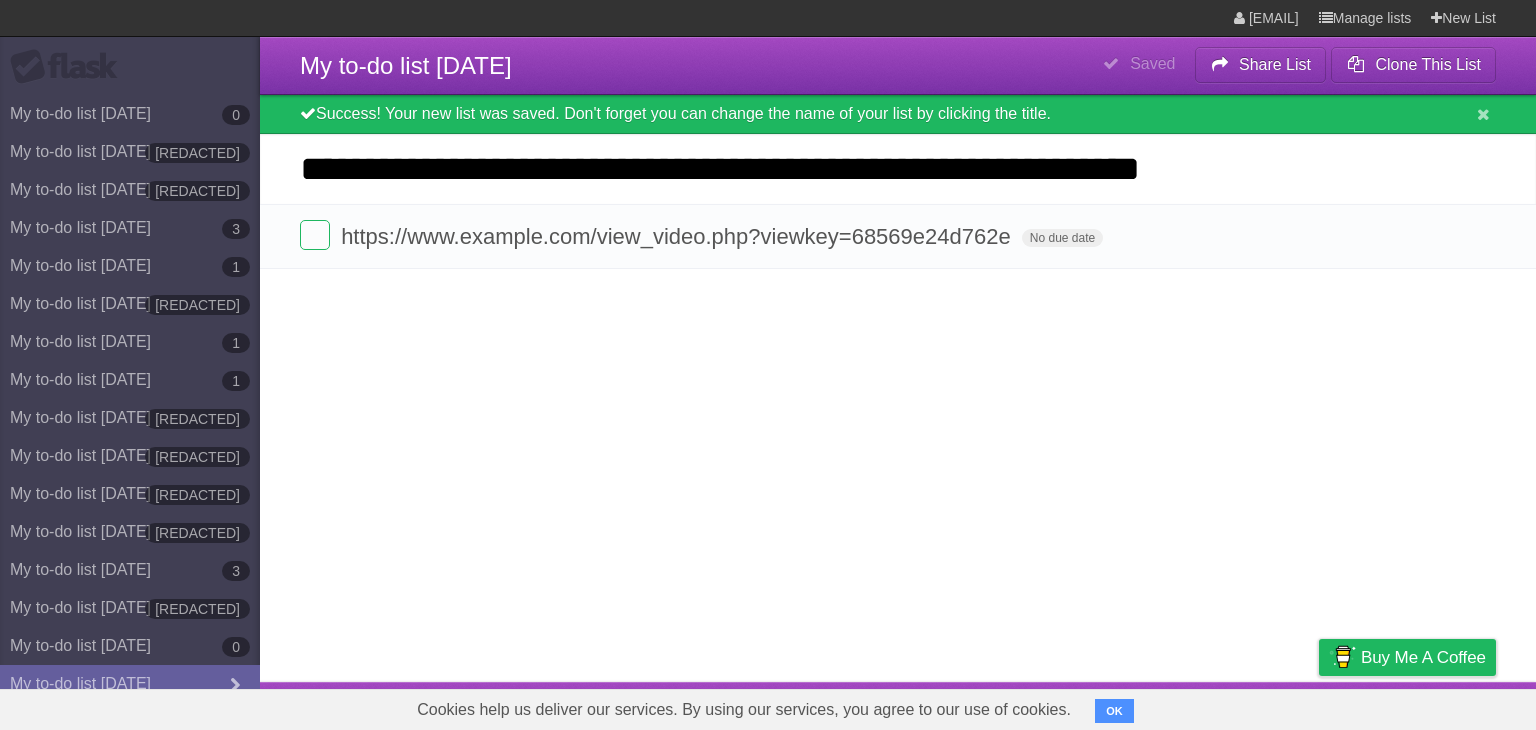 click on "[REDACTED]" at bounding box center [0, 0] 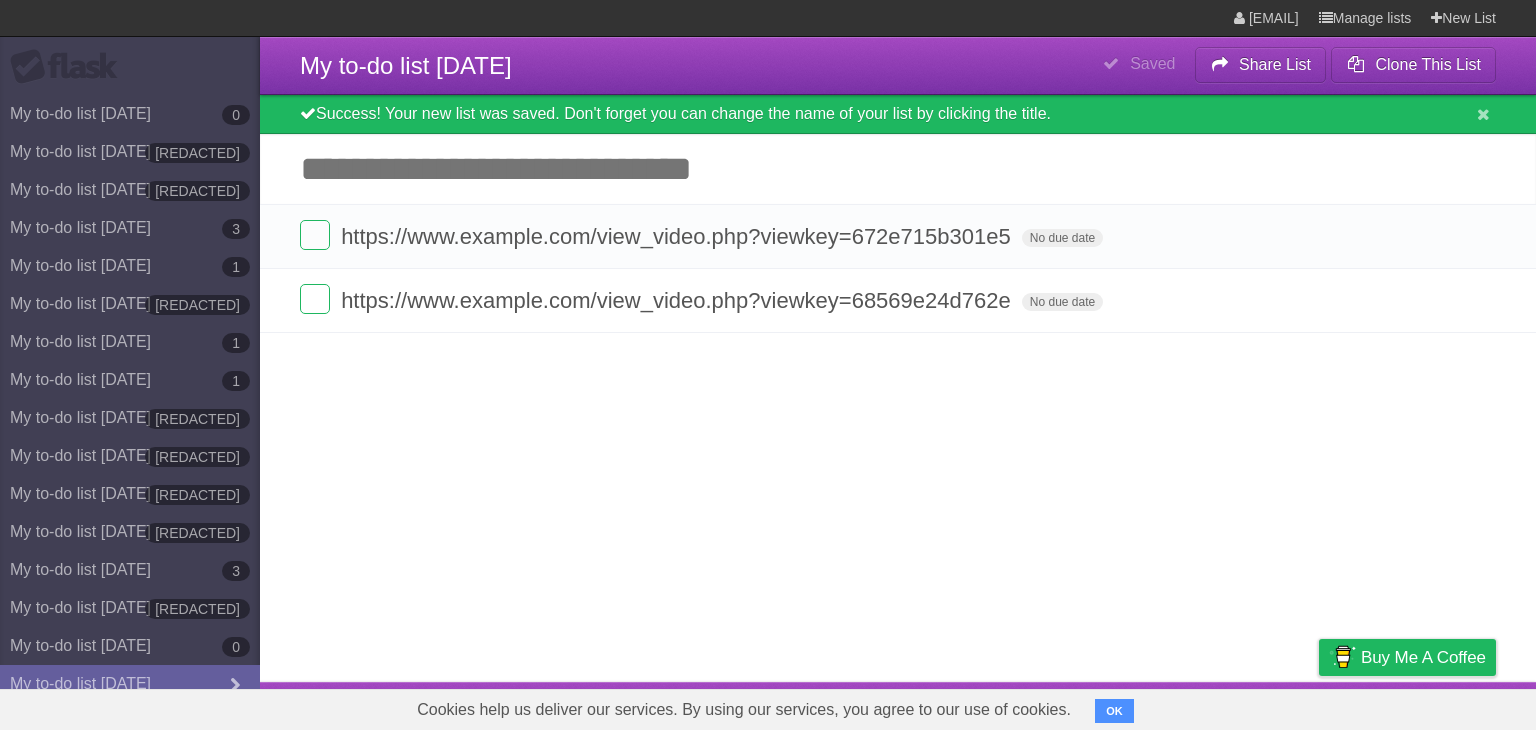paste on "[REDACTED]" 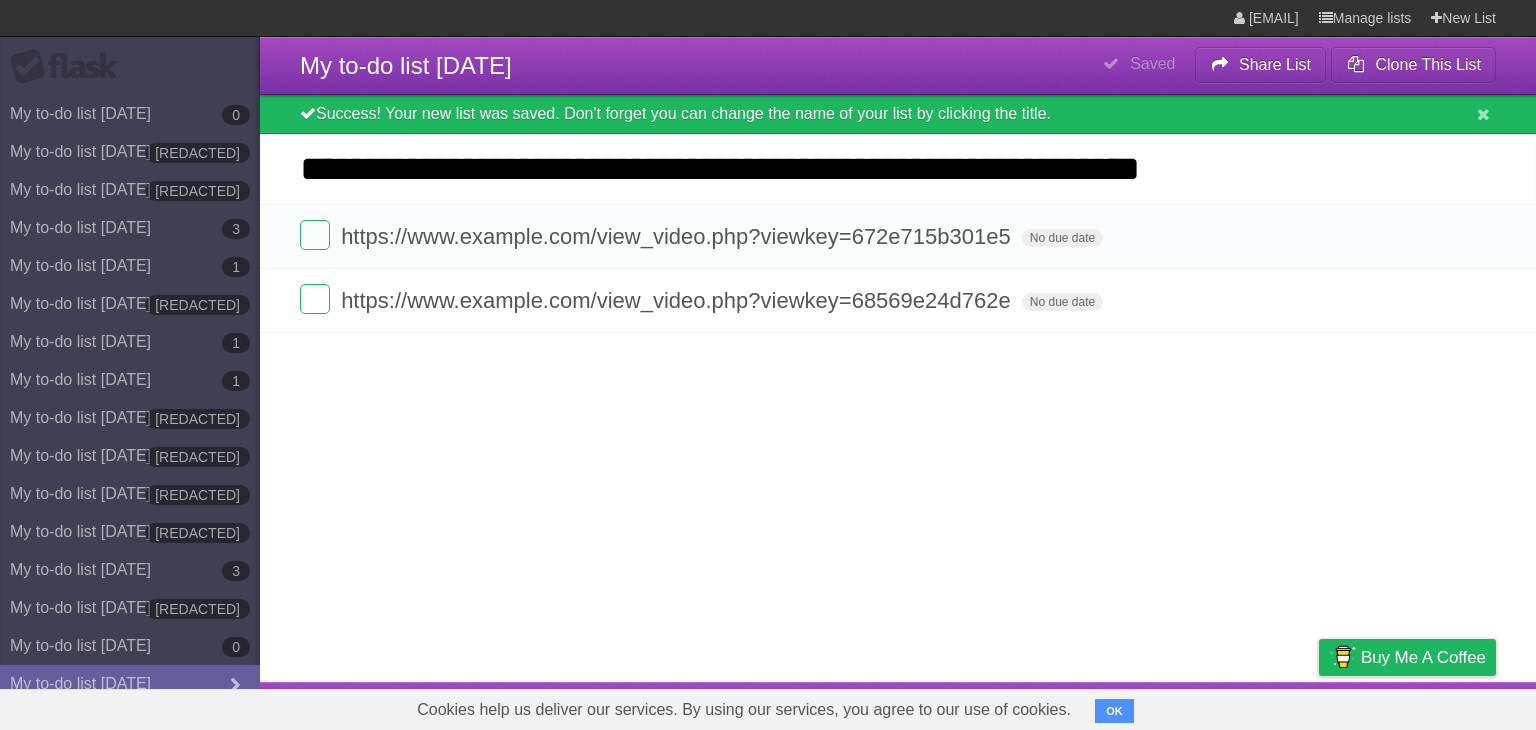 click on "[REDACTED]" at bounding box center [0, 0] 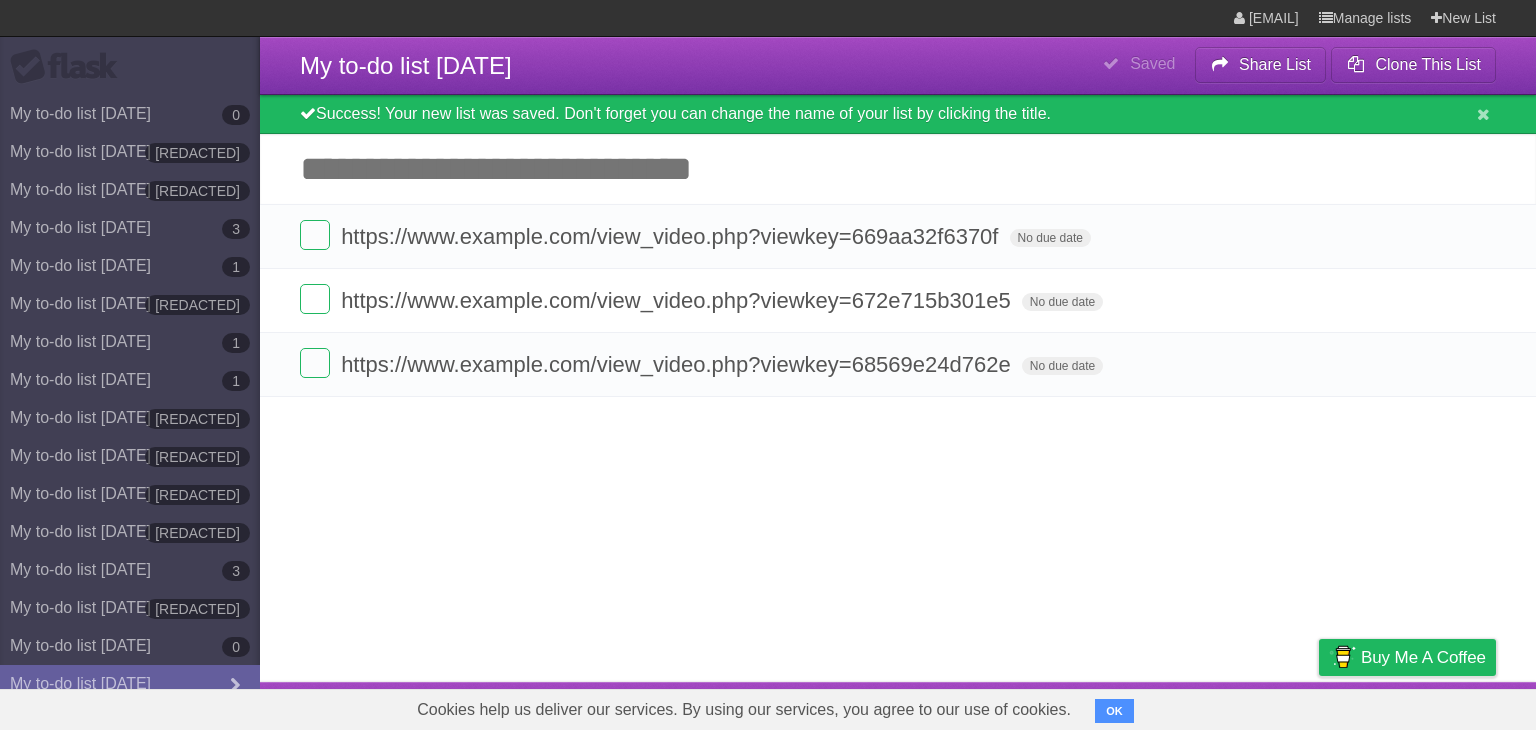 paste on "[REDACTED]" 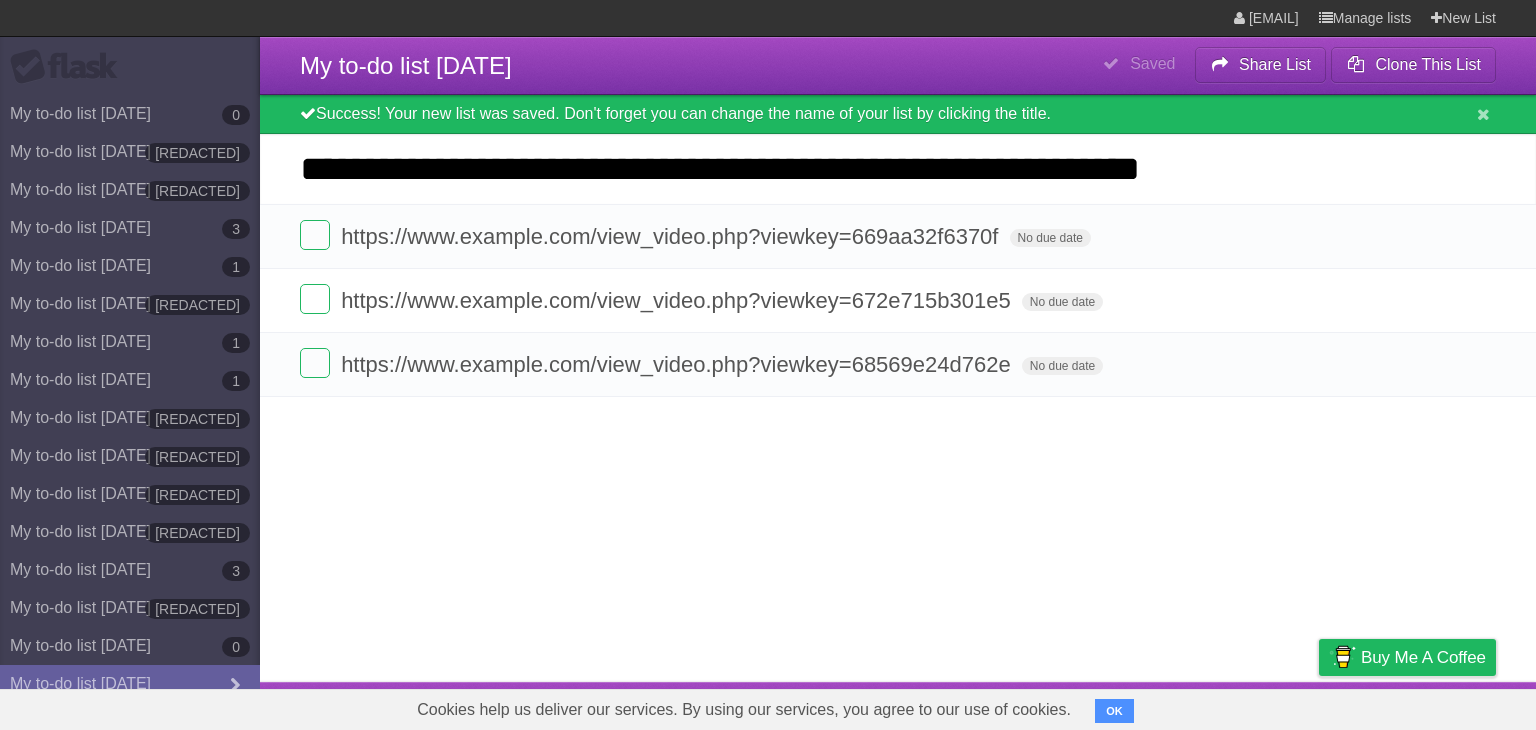 click on "[REDACTED]" at bounding box center (0, 0) 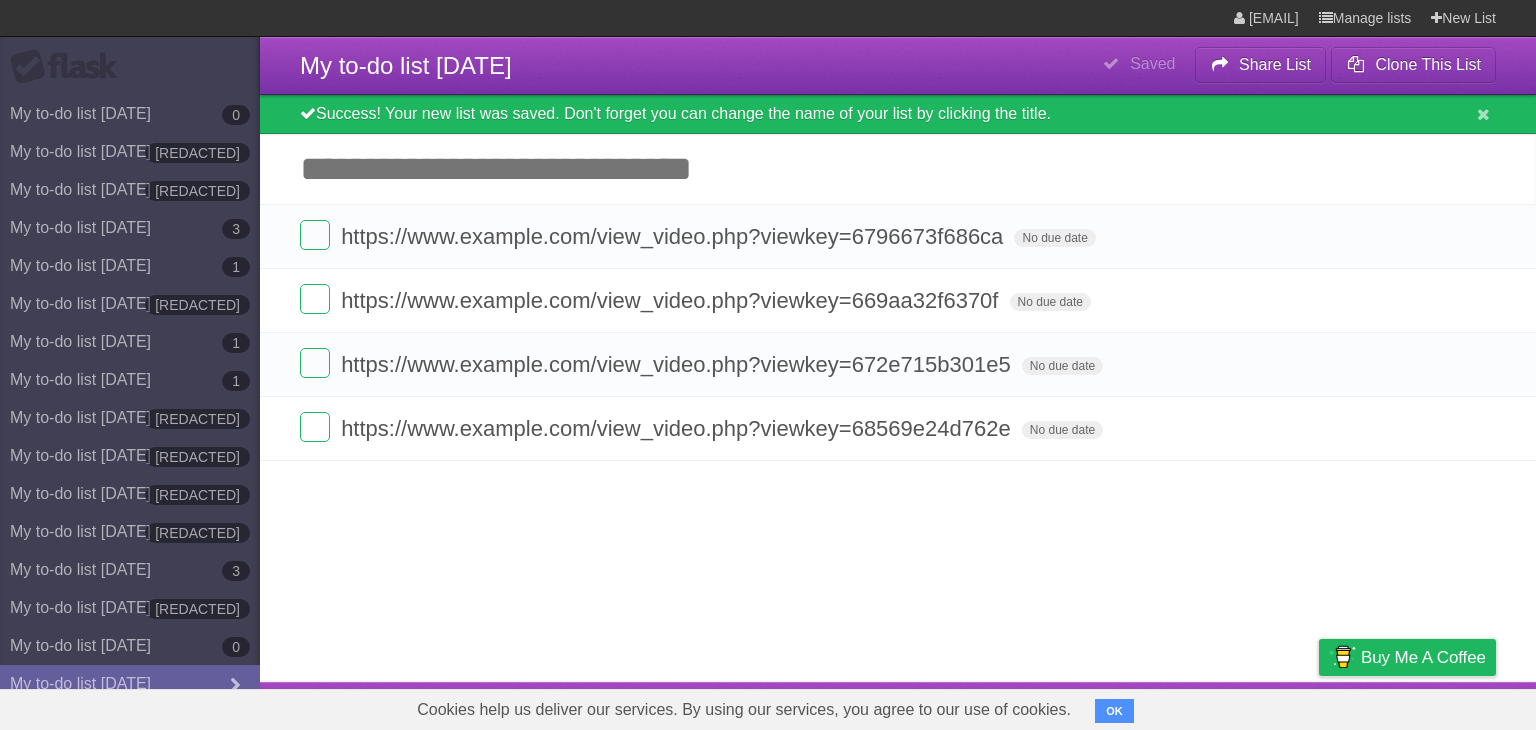 paste on "[REDACTED]" 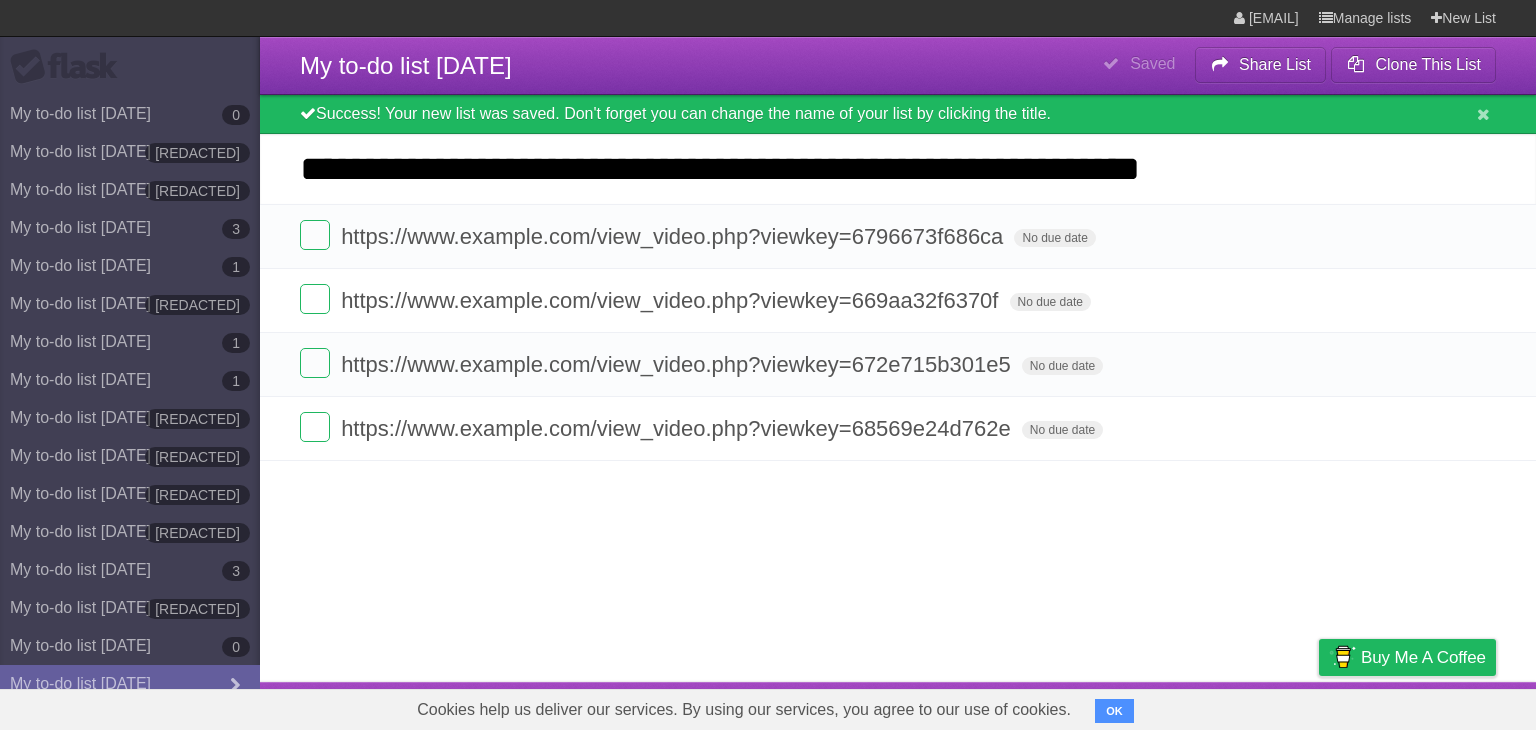 click on "[REDACTED]" at bounding box center [0, 0] 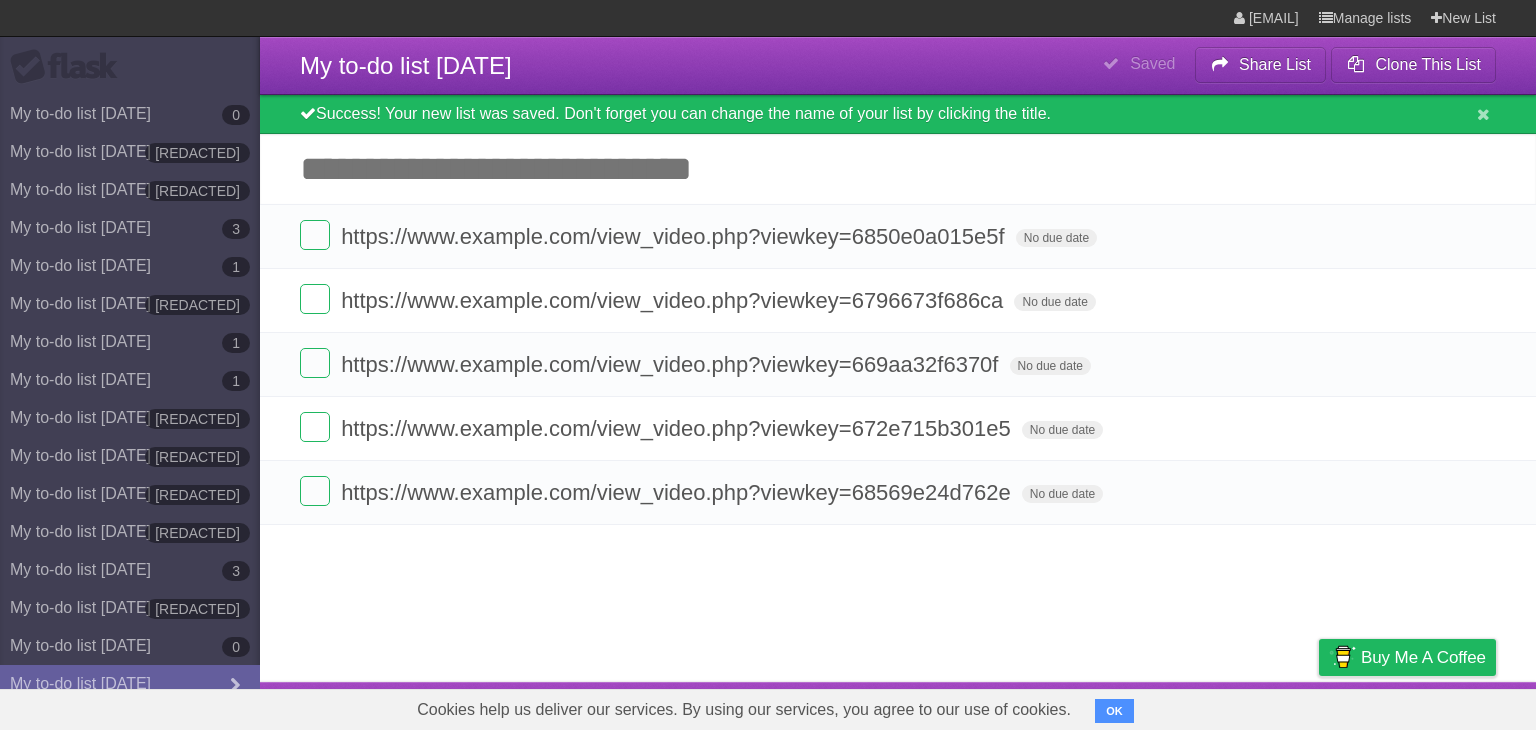 paste on "[REDACTED]" 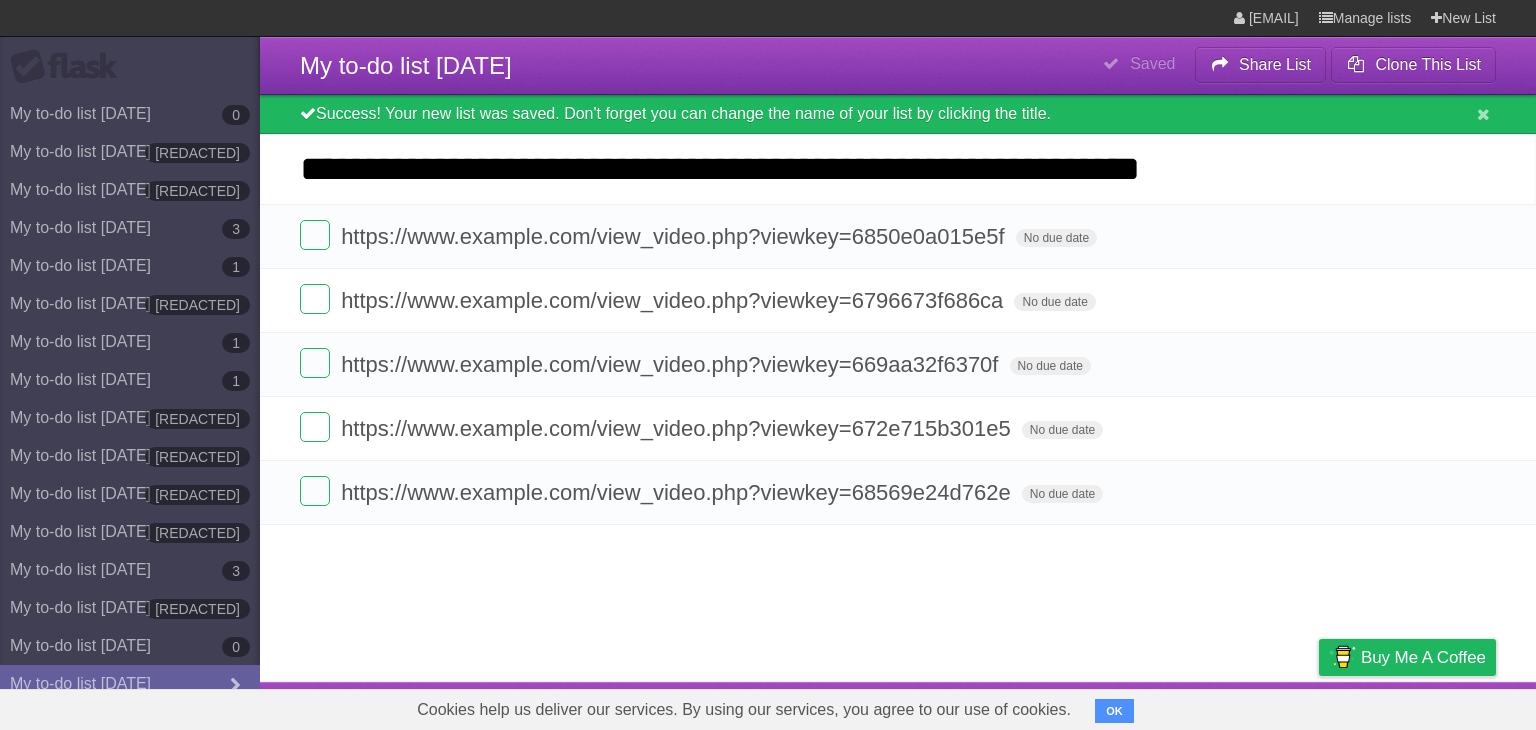 click on "[REDACTED]" at bounding box center (0, 0) 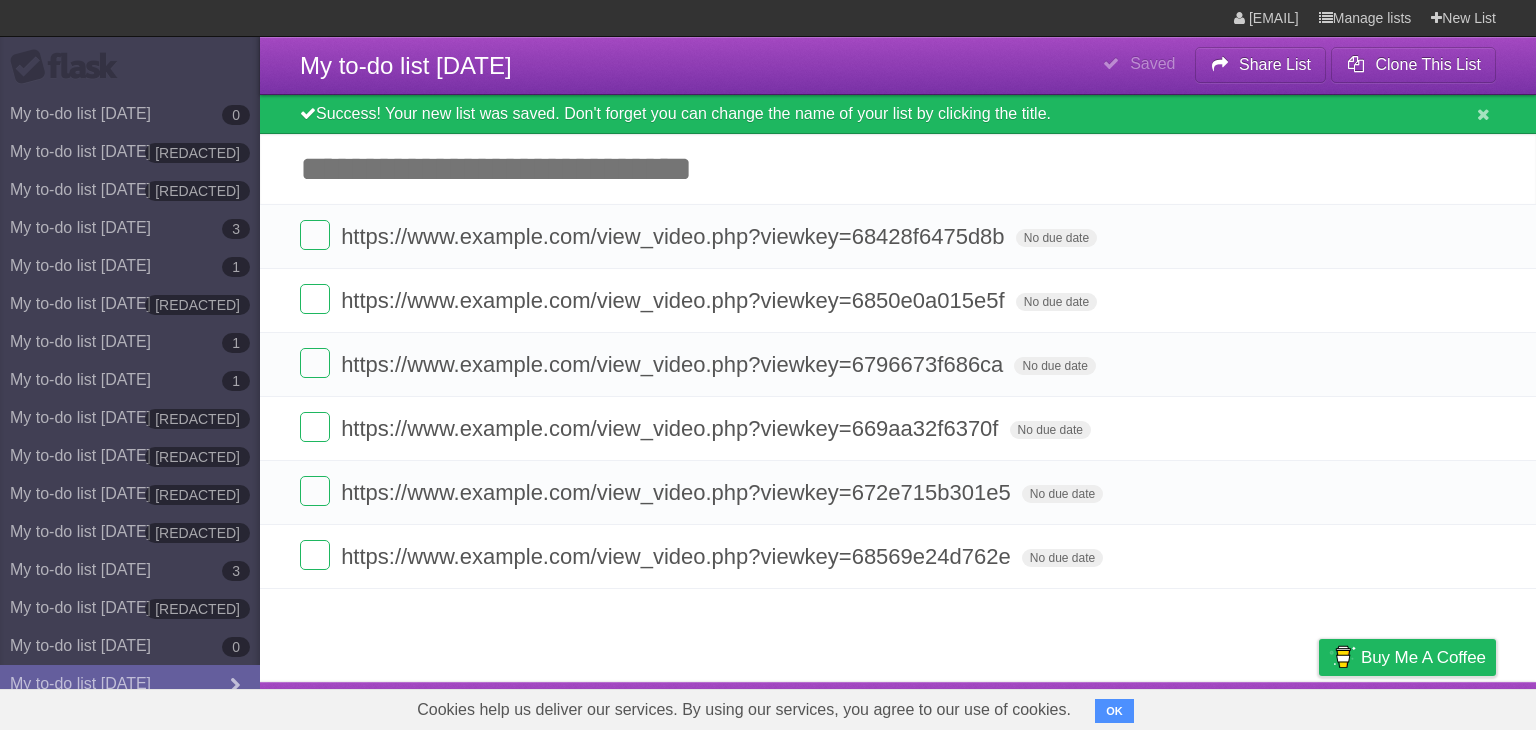 paste on "[REDACTED]" 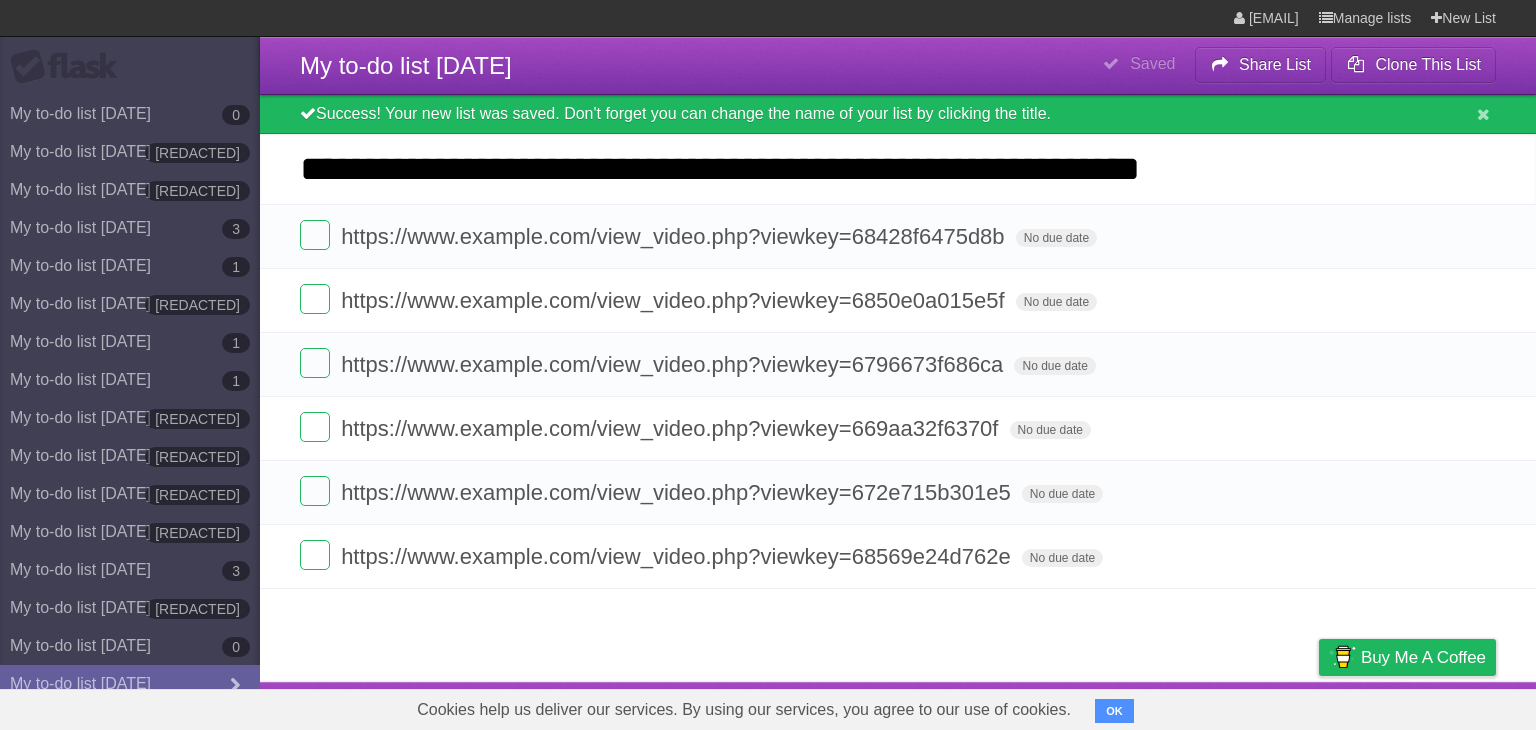click on "[REDACTED]" at bounding box center (0, 0) 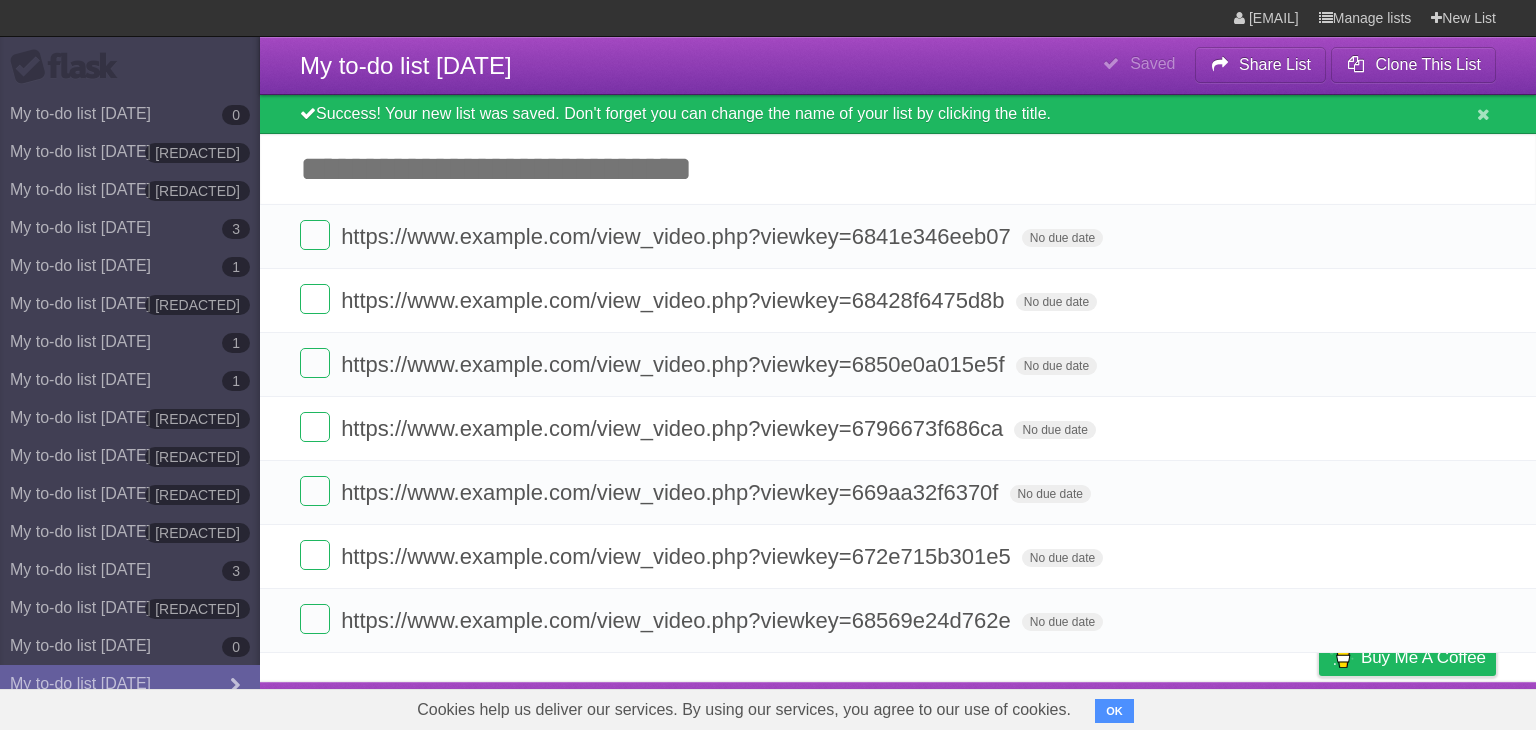 paste on "[REDACTED]" 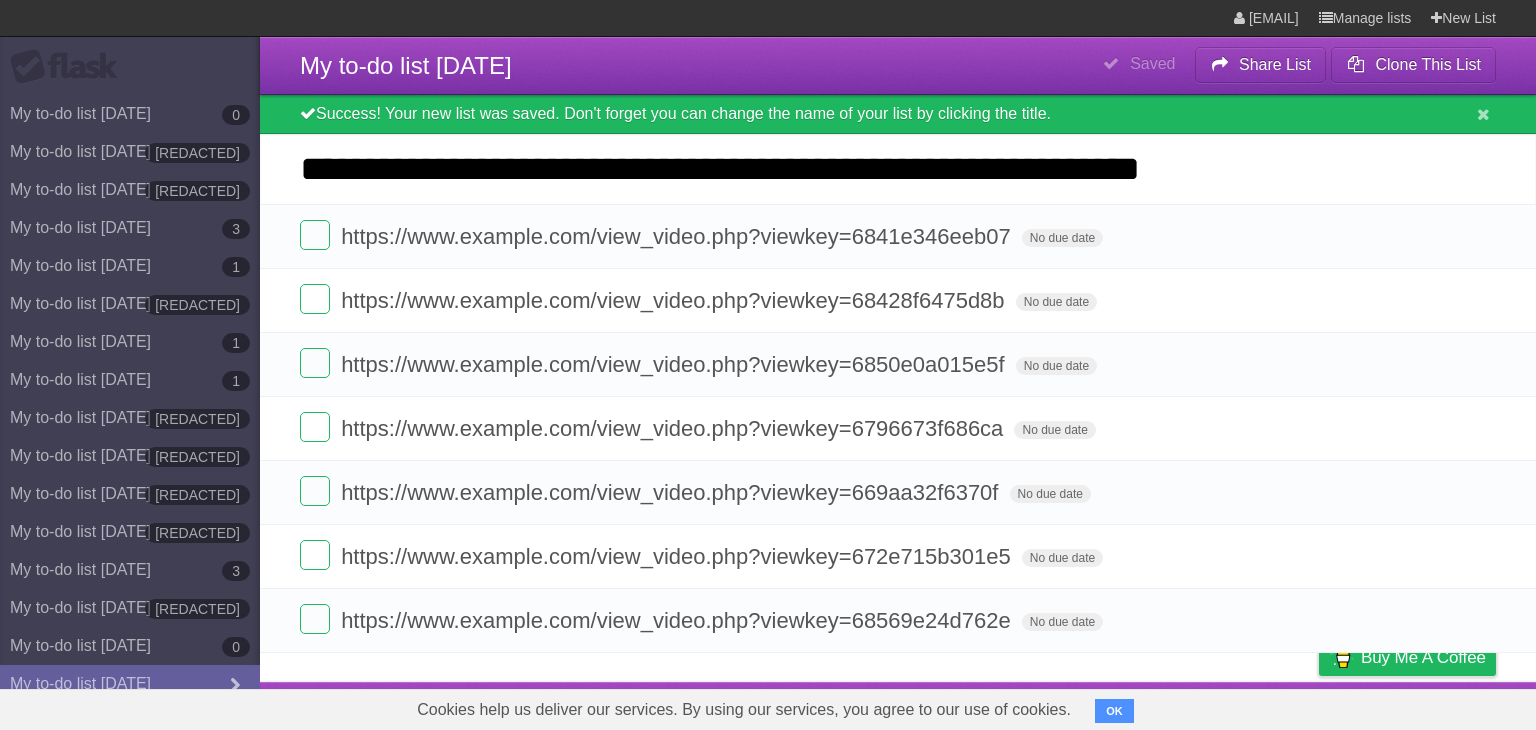 click on "[REDACTED]" at bounding box center (0, 0) 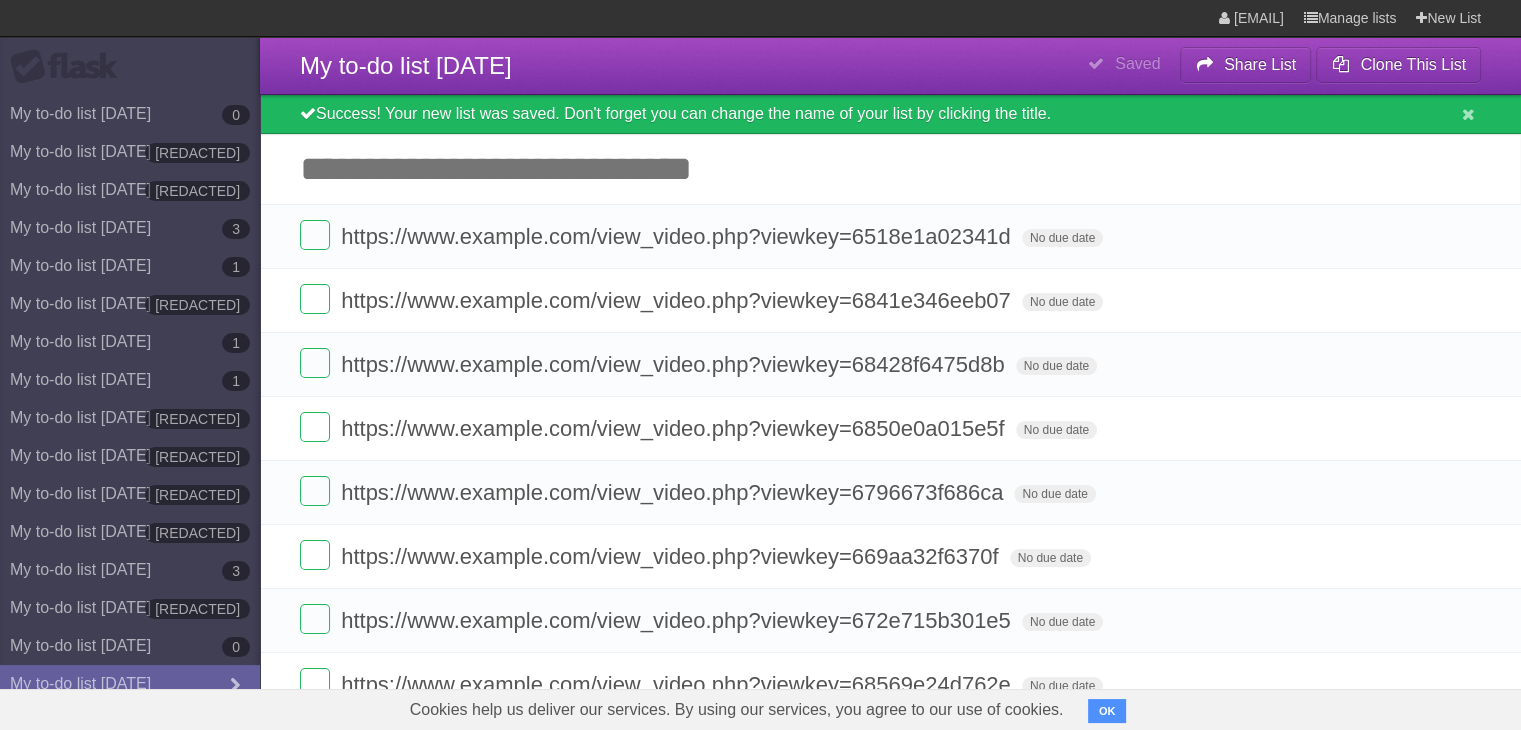 paste on "[REDACTED]" 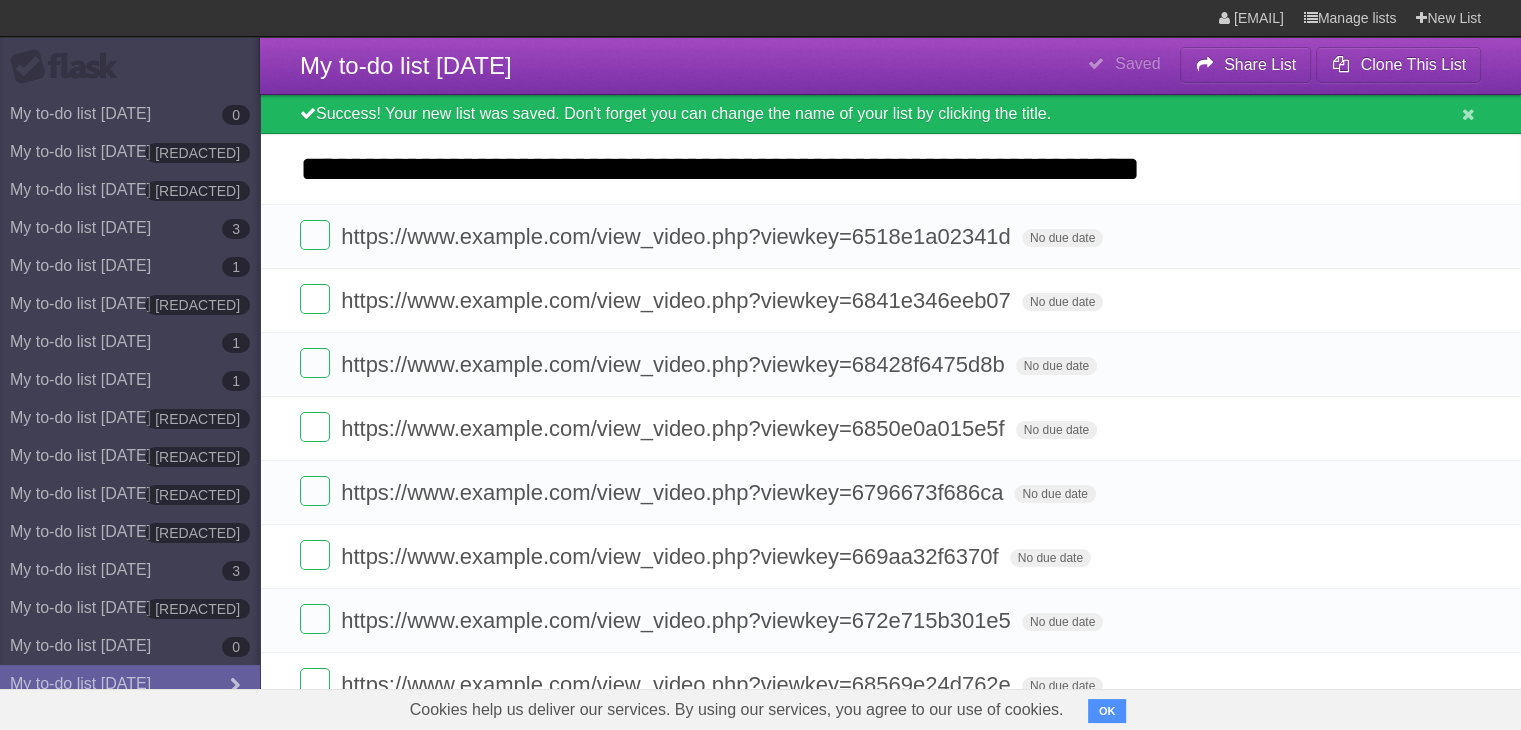 click on "[REDACTED]" at bounding box center (0, 0) 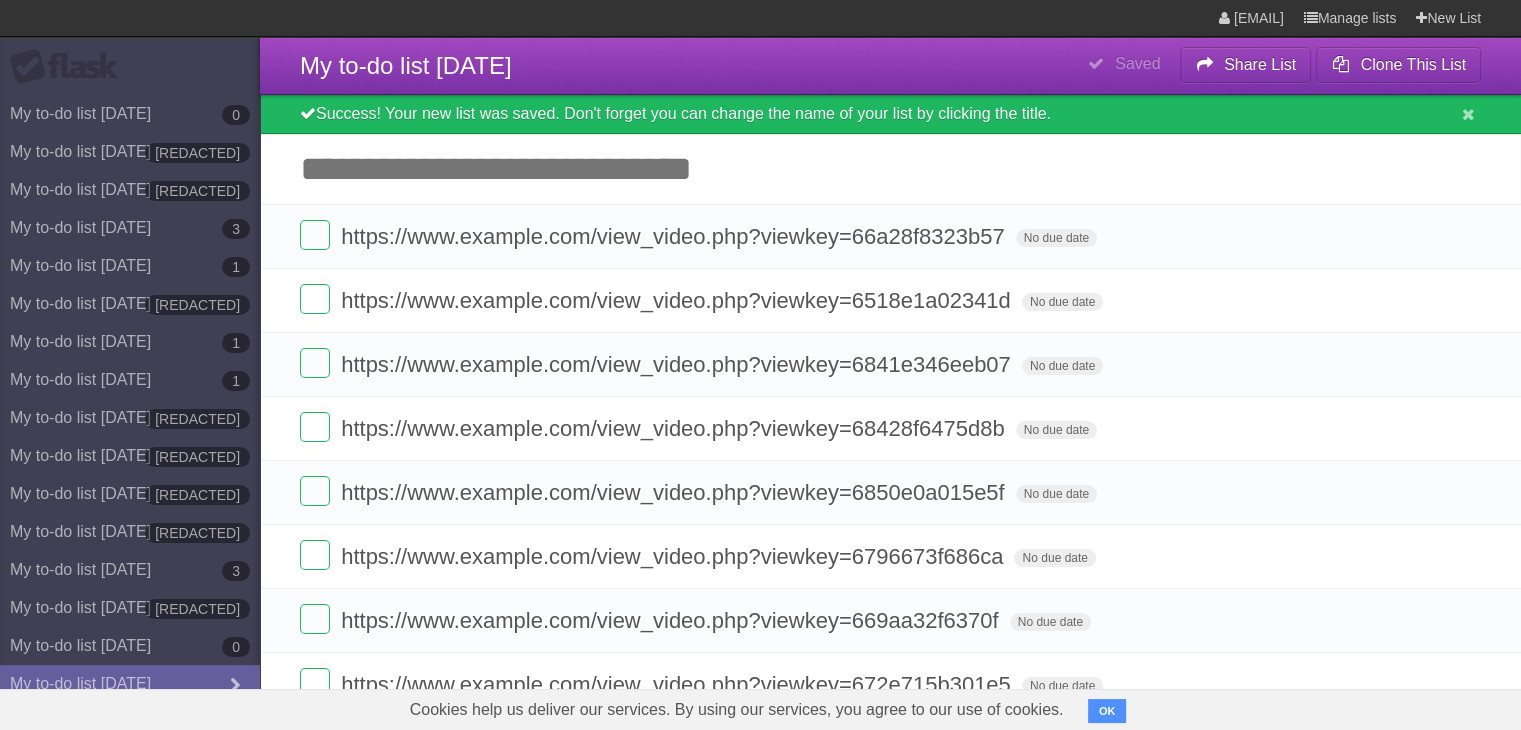 paste on "[REDACTED]" 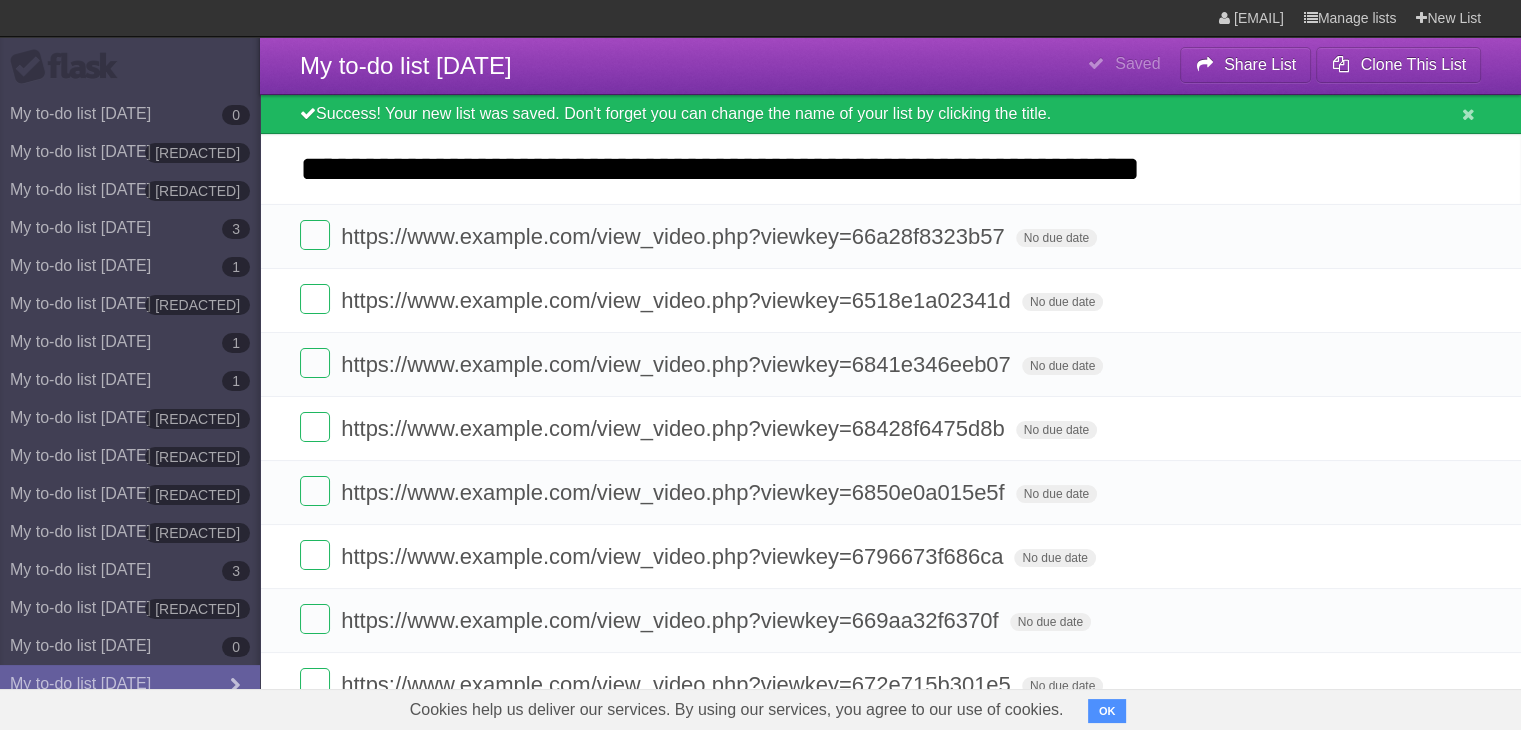 click on "[REDACTED]" at bounding box center (0, 0) 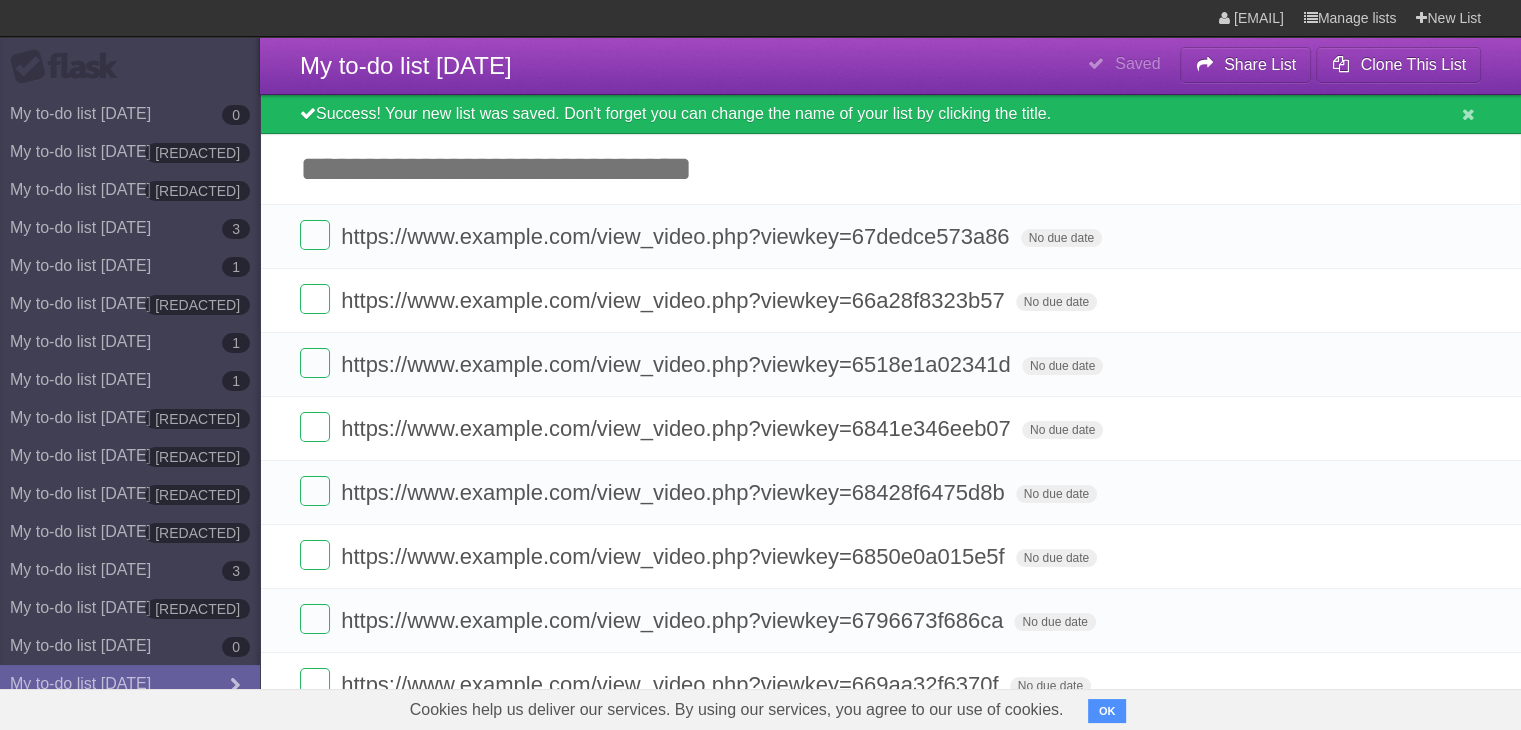 paste on "[REDACTED]" 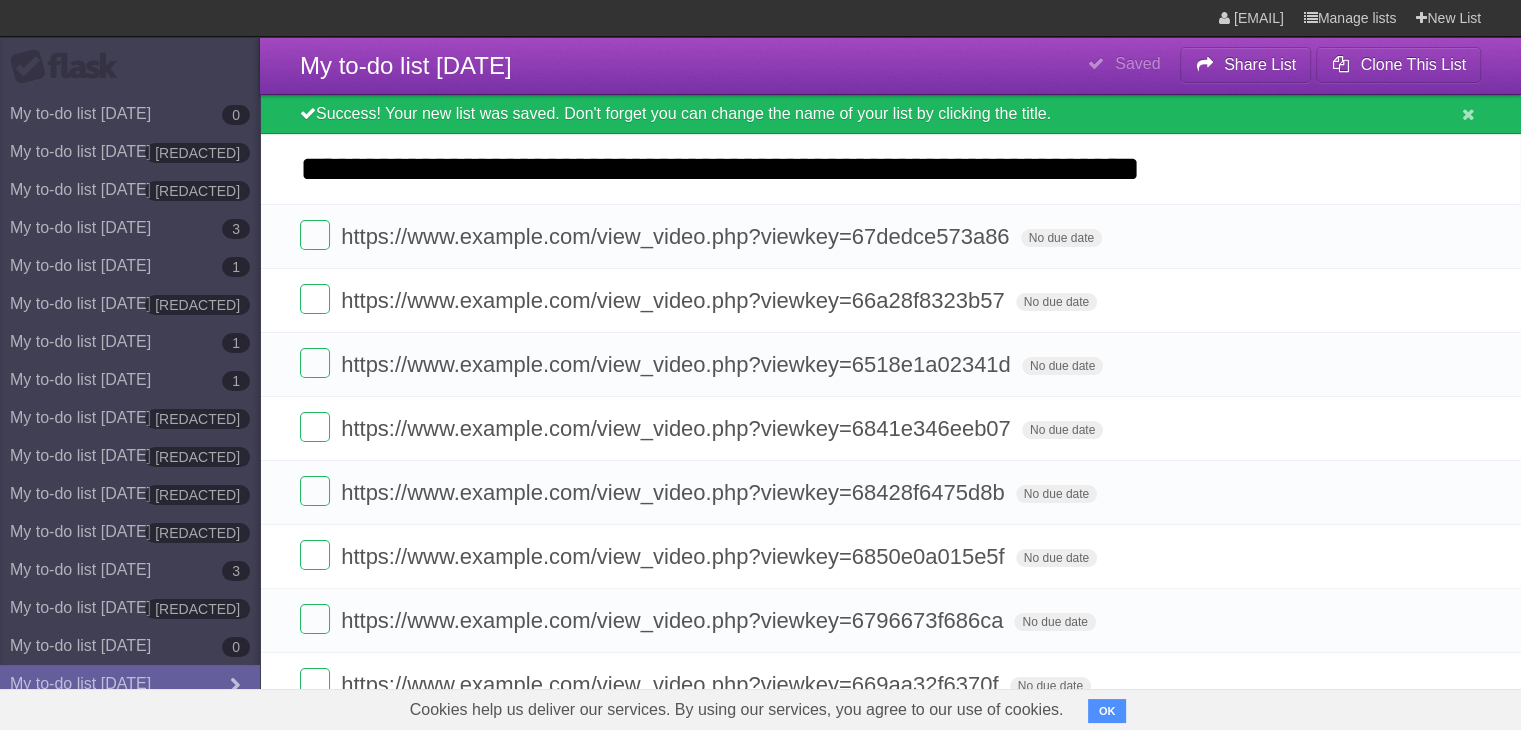 click on "[REDACTED]" at bounding box center [0, 0] 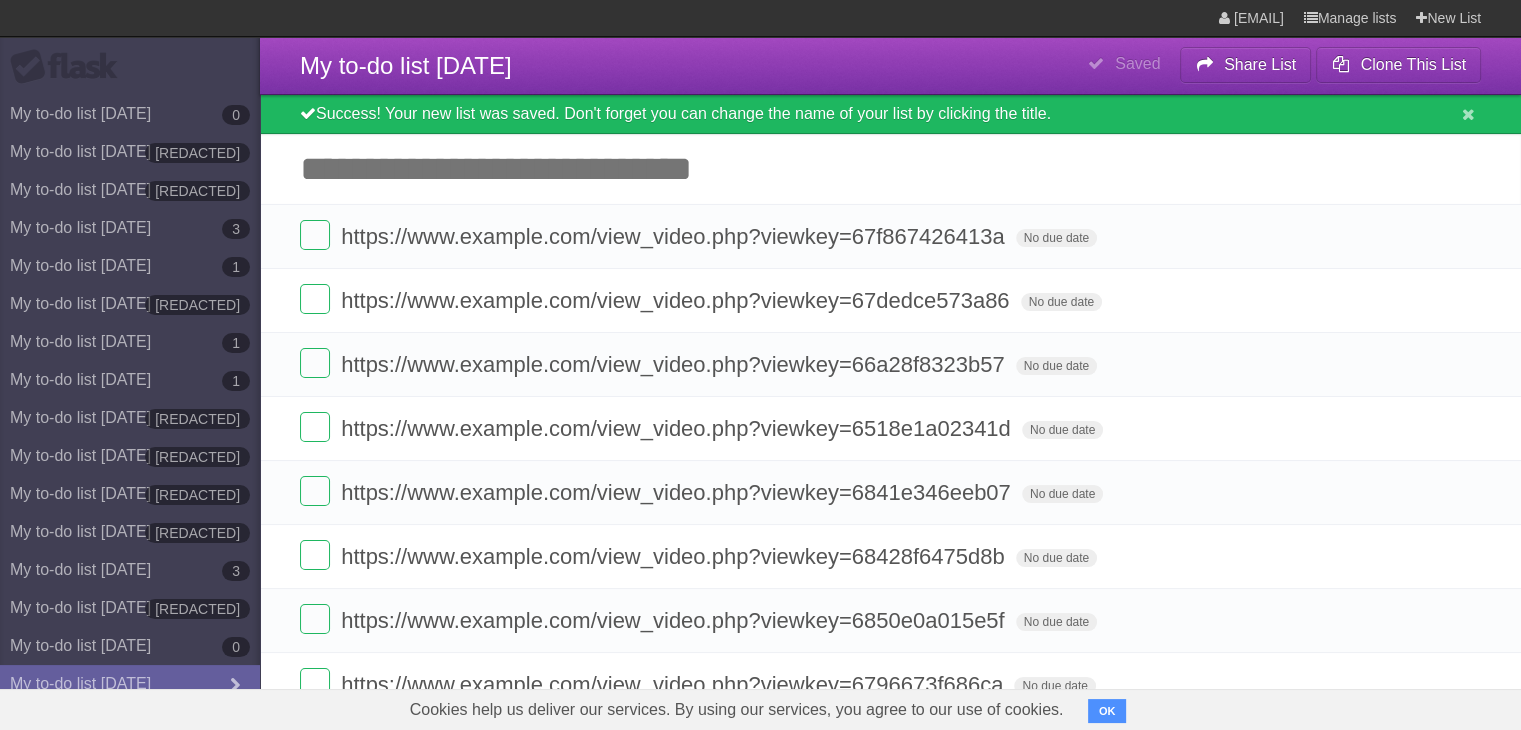 paste on "[REDACTED]" 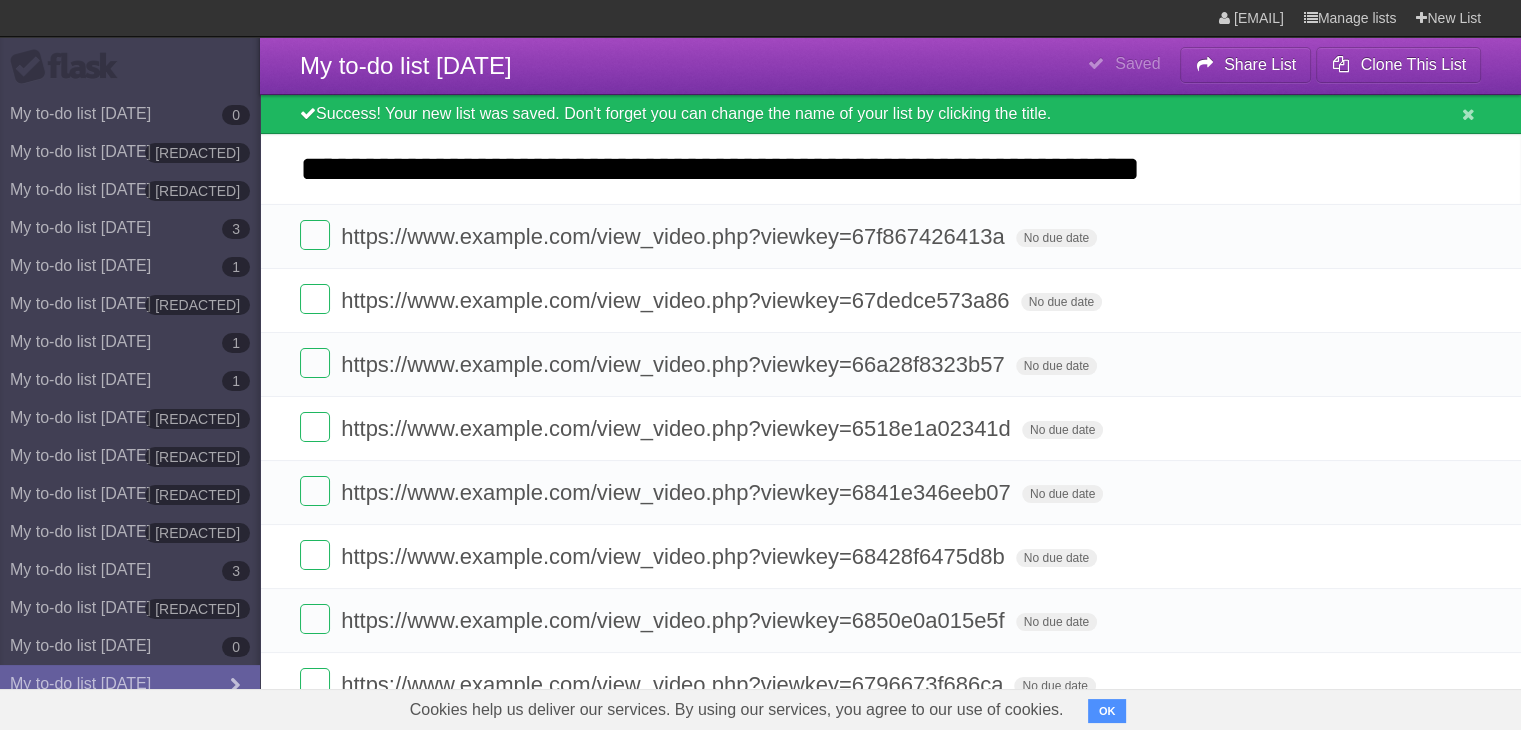 type on "[REDACTED]" 